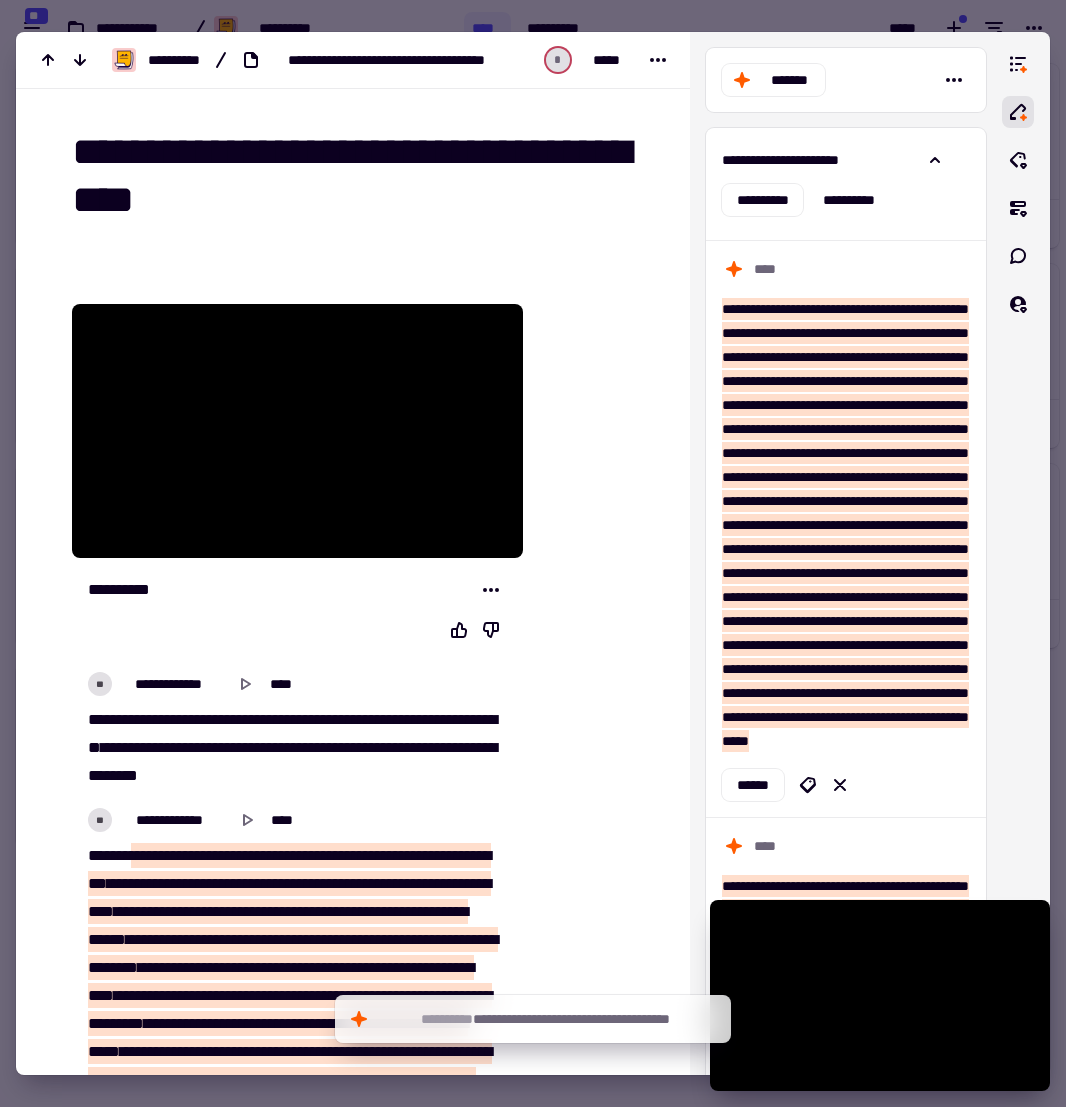 scroll, scrollTop: 0, scrollLeft: 0, axis: both 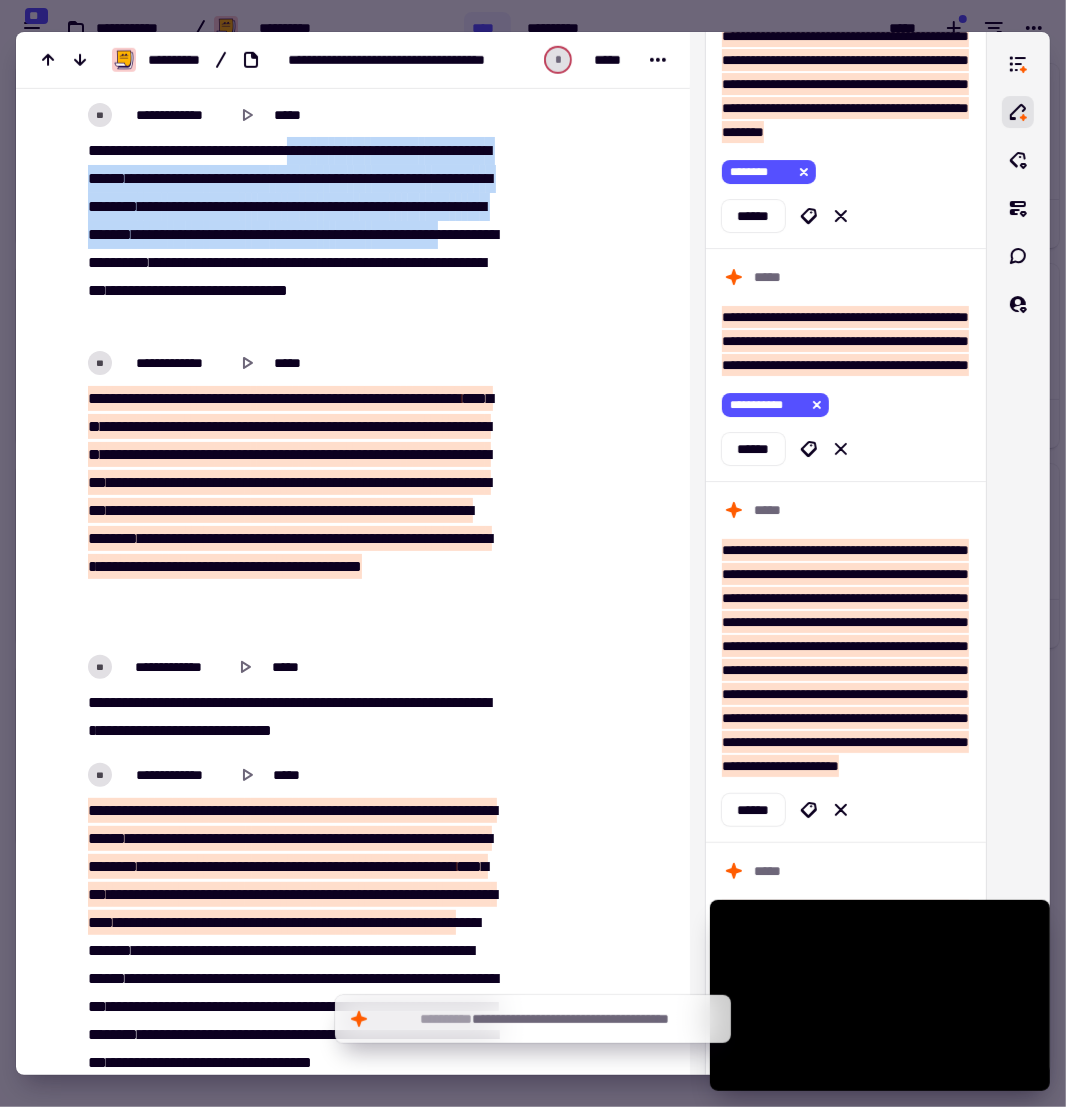 drag, startPoint x: 327, startPoint y: 145, endPoint x: 376, endPoint y: 258, distance: 123.16656 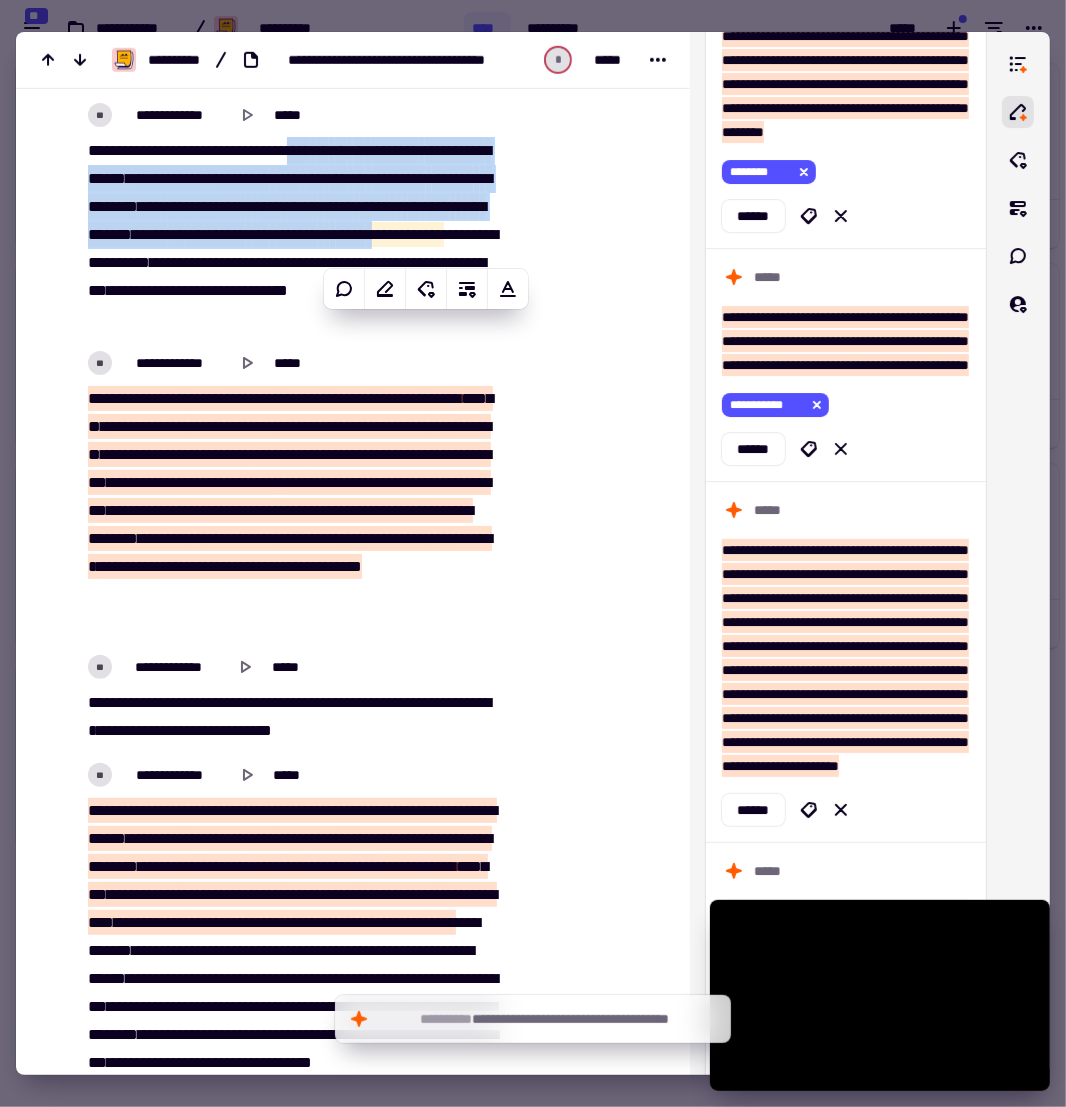 copy on "**********" 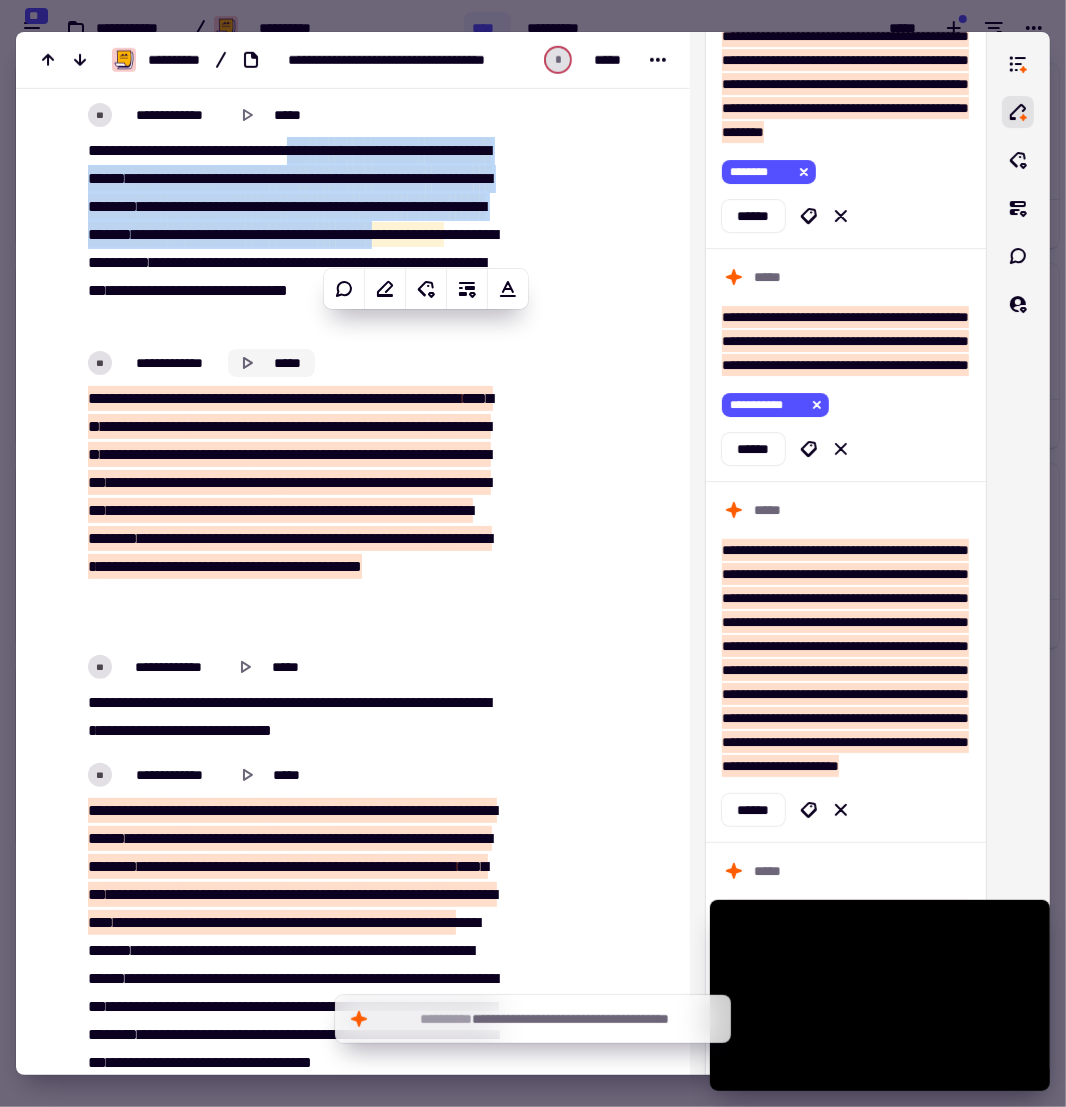 click 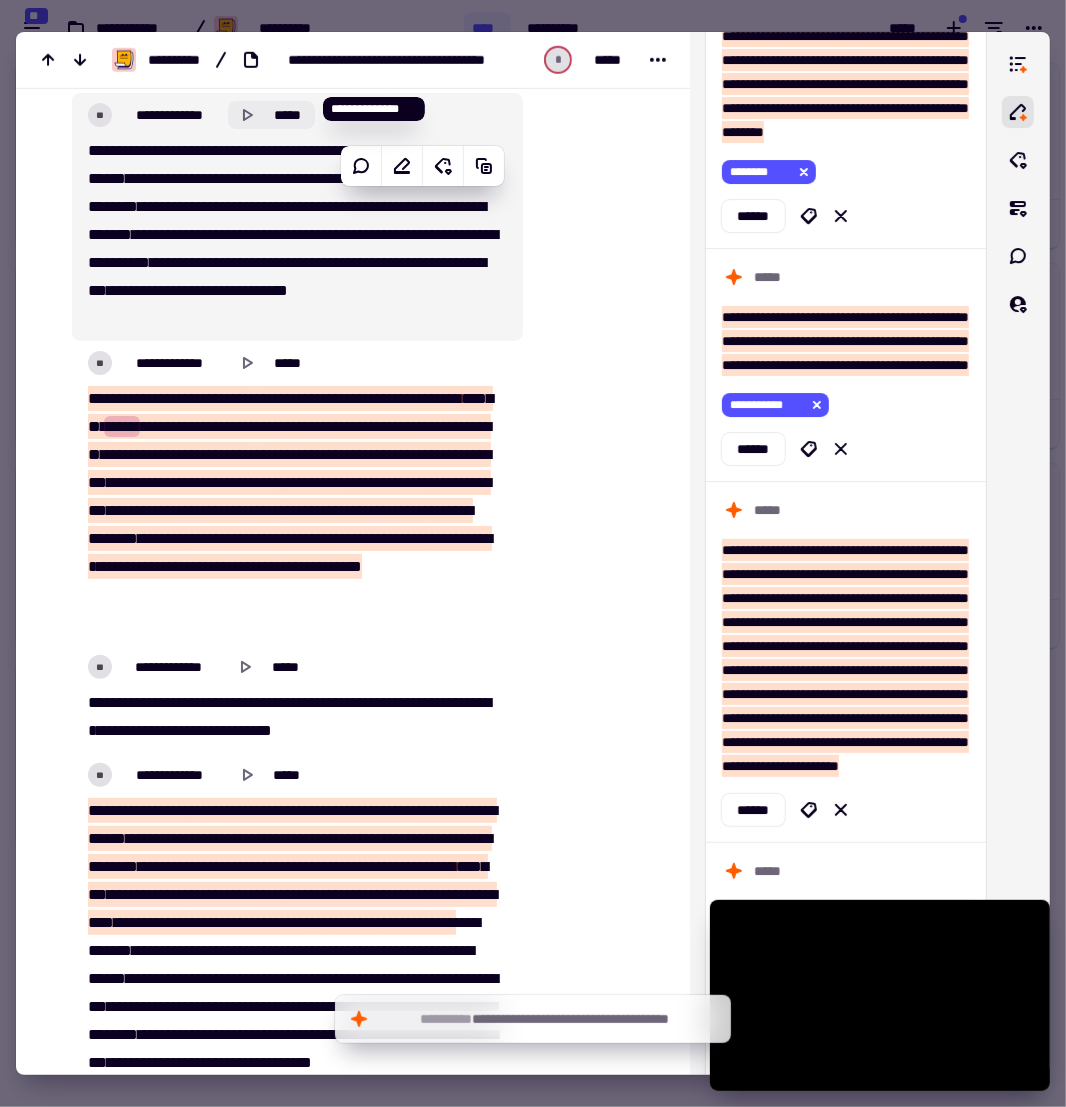 click 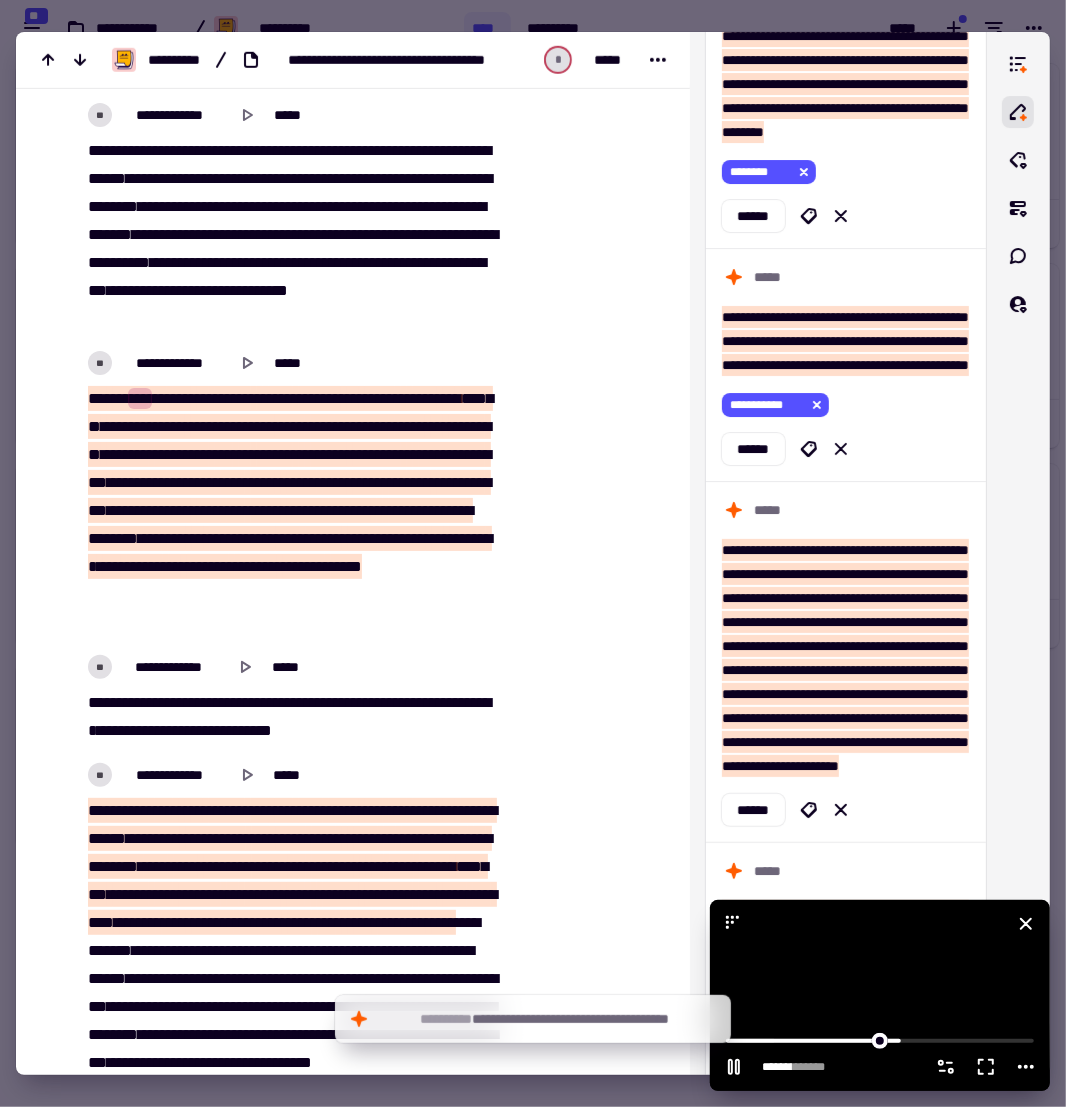 click at bounding box center (880, 995) 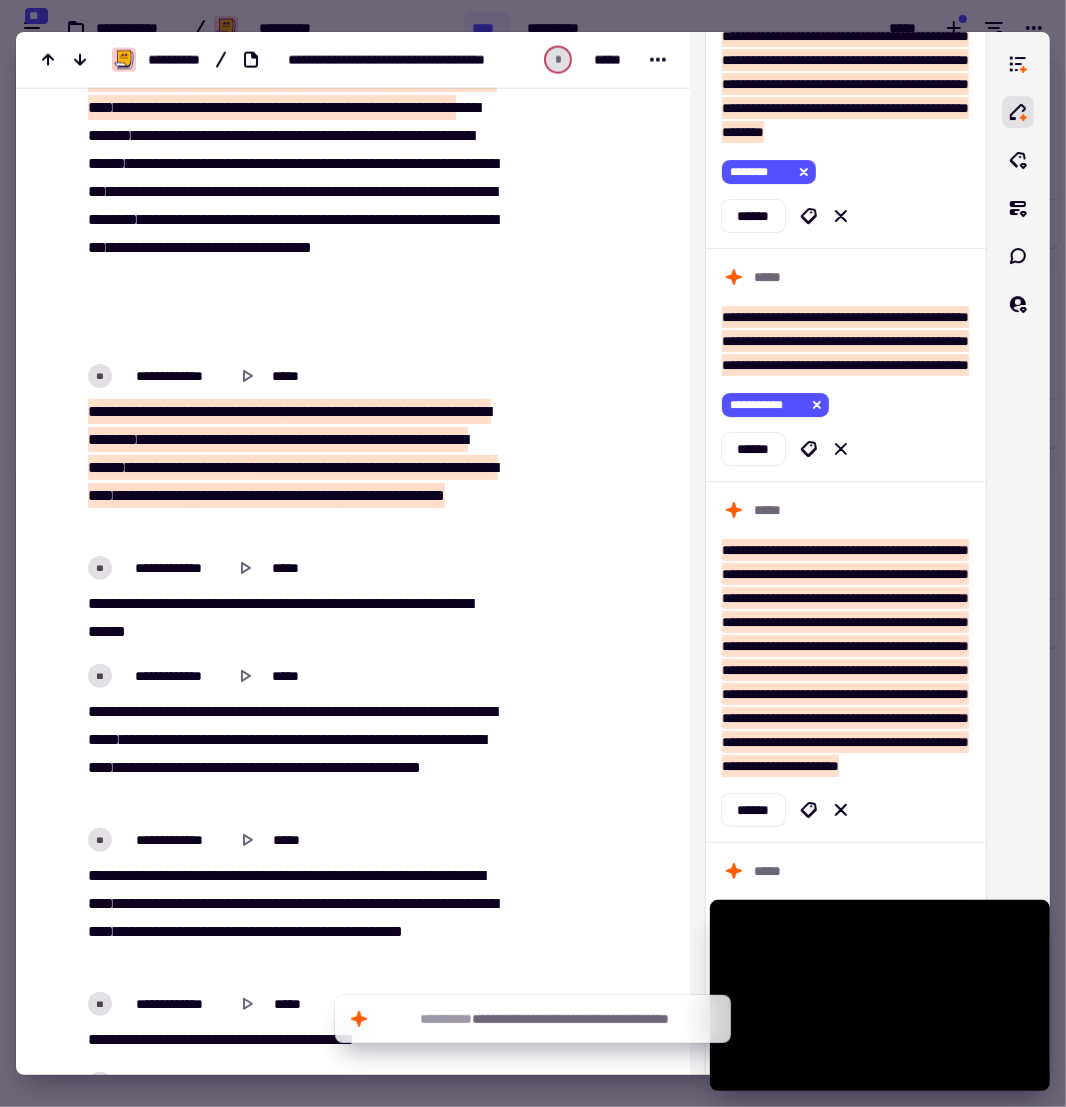 scroll, scrollTop: 18806, scrollLeft: 0, axis: vertical 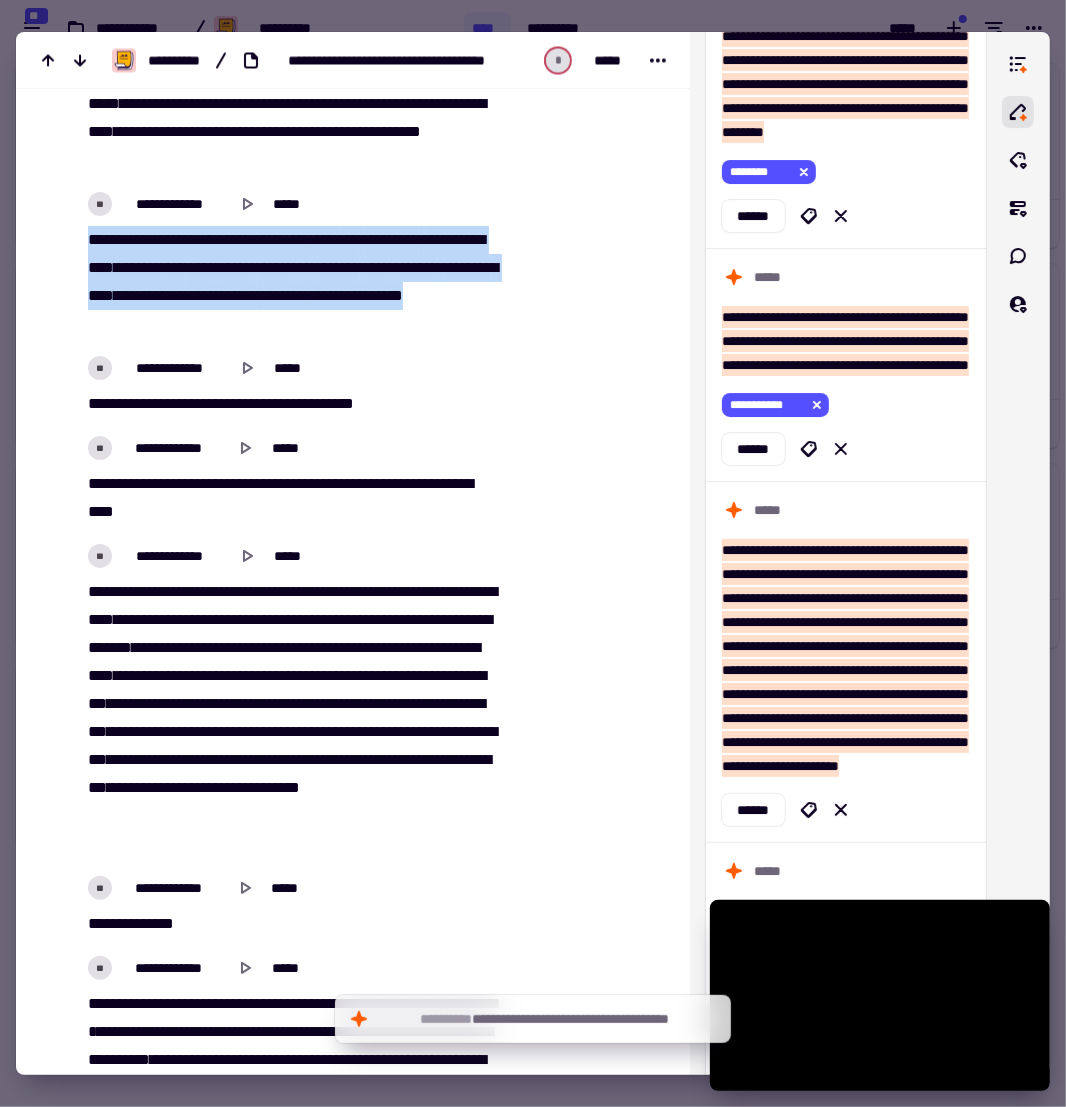 drag, startPoint x: 84, startPoint y: 233, endPoint x: 370, endPoint y: 312, distance: 296.7103 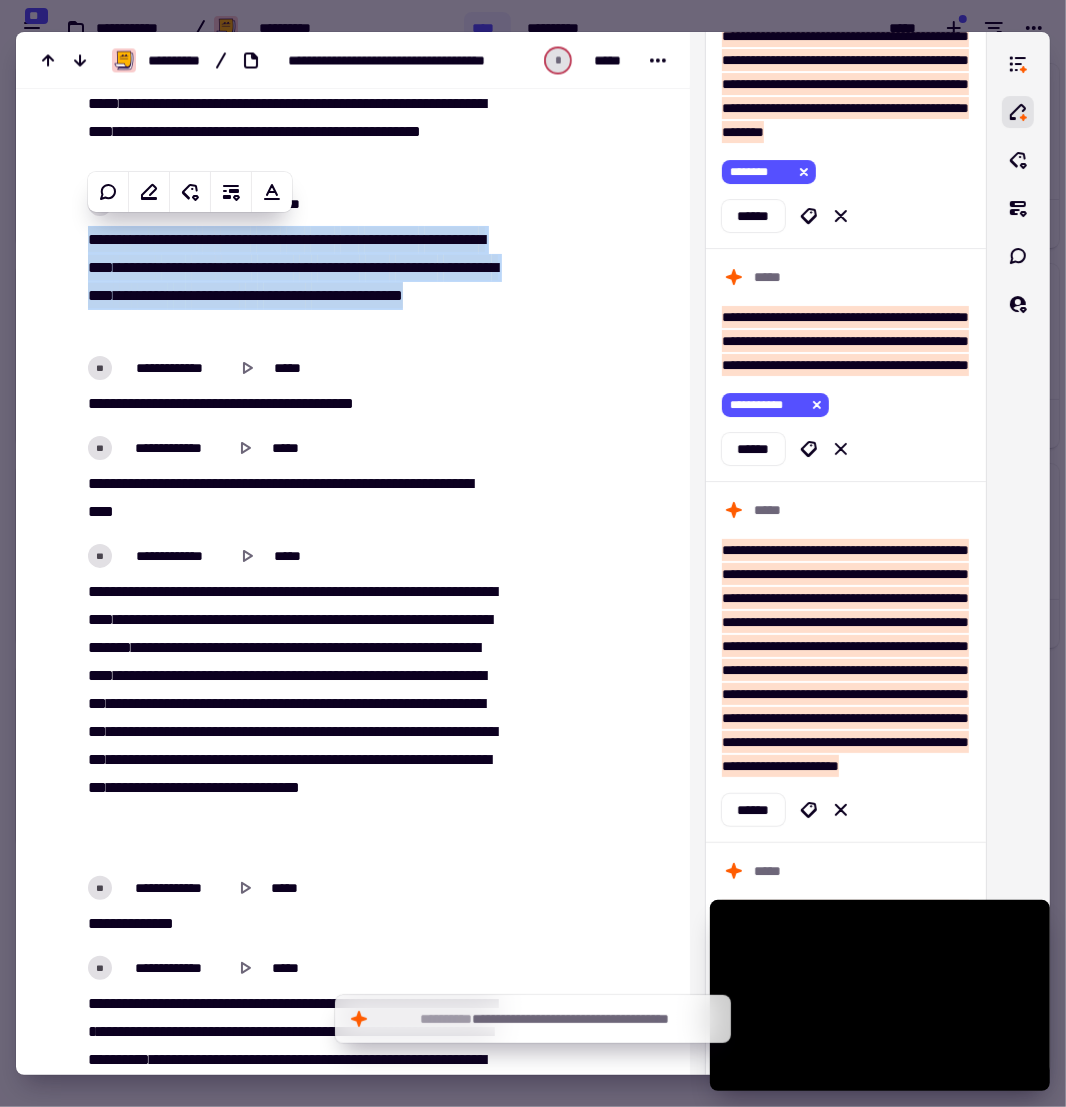 copy on "**********" 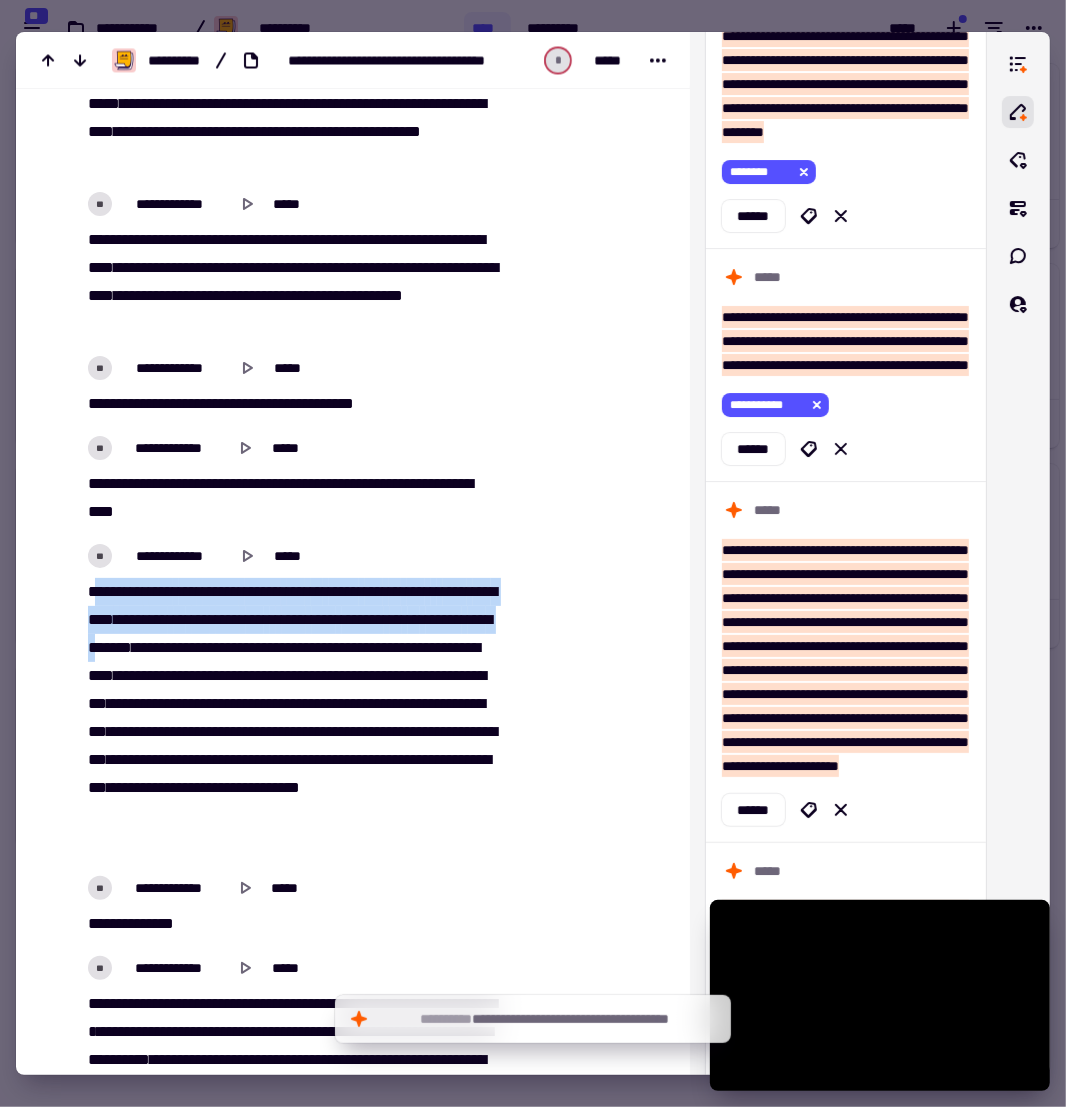 drag, startPoint x: 93, startPoint y: 575, endPoint x: 312, endPoint y: 629, distance: 225.55931 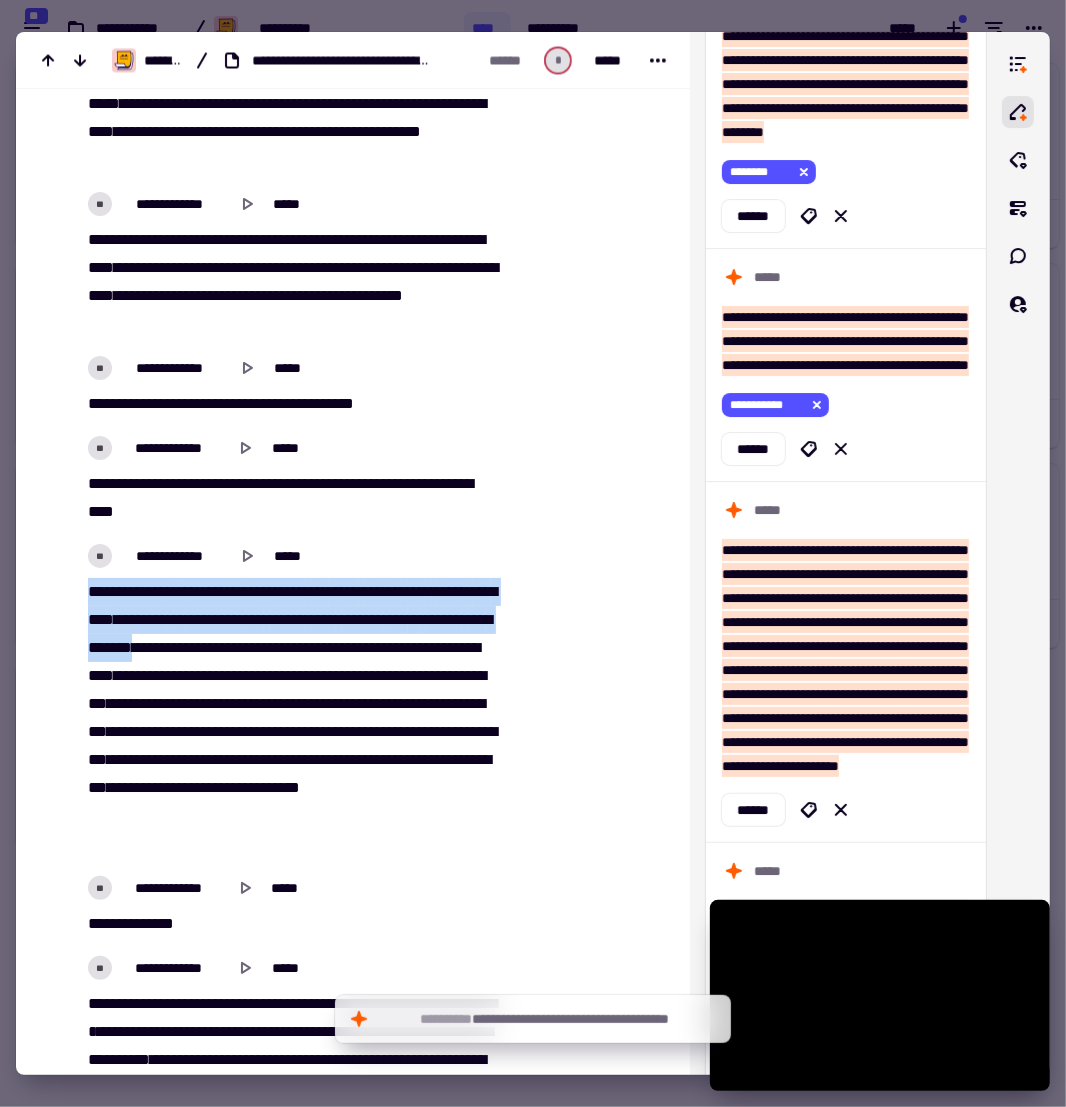 click on "******" at bounding box center (106, 591) 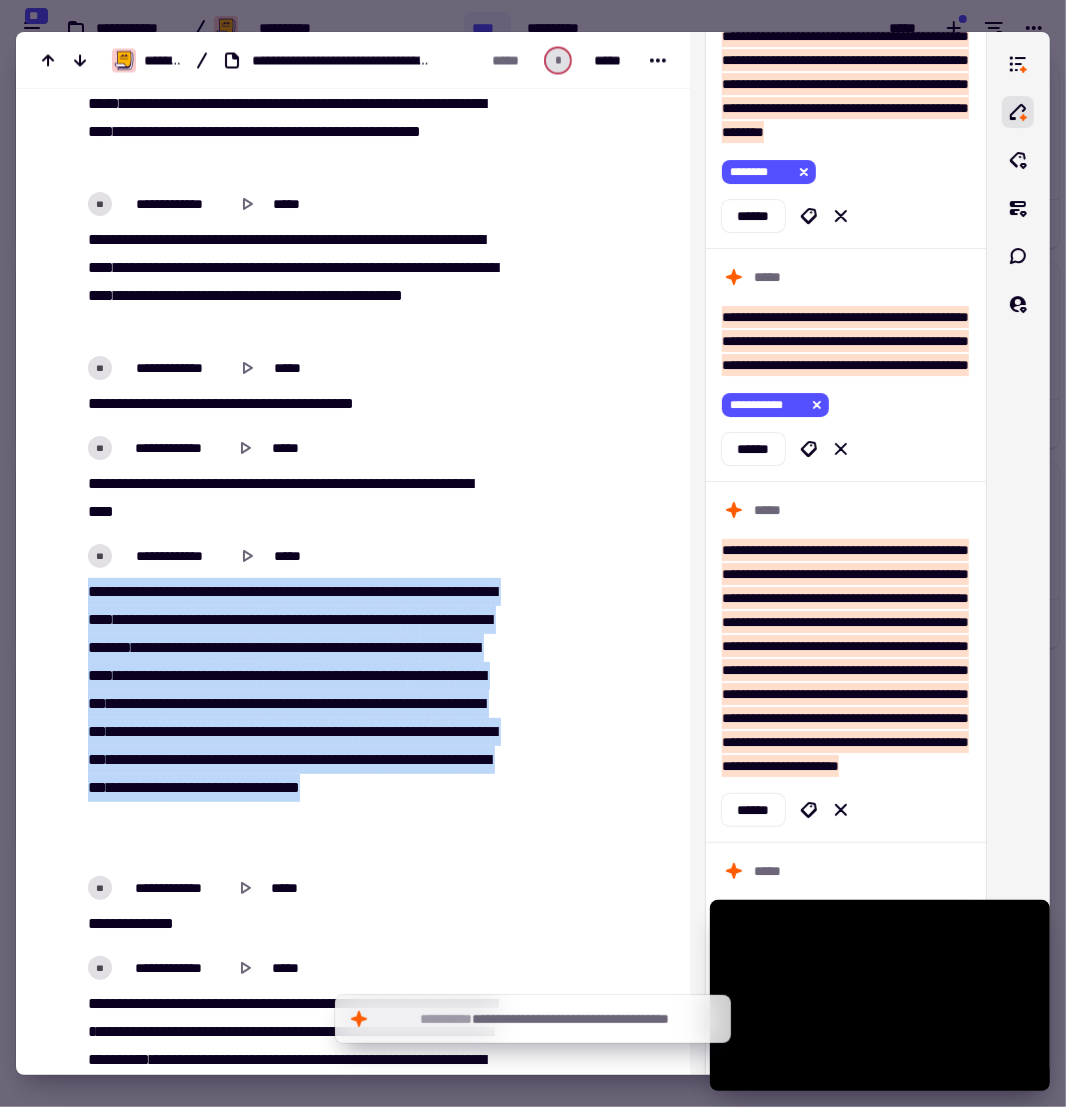 drag, startPoint x: 84, startPoint y: 579, endPoint x: 375, endPoint y: 835, distance: 387.57837 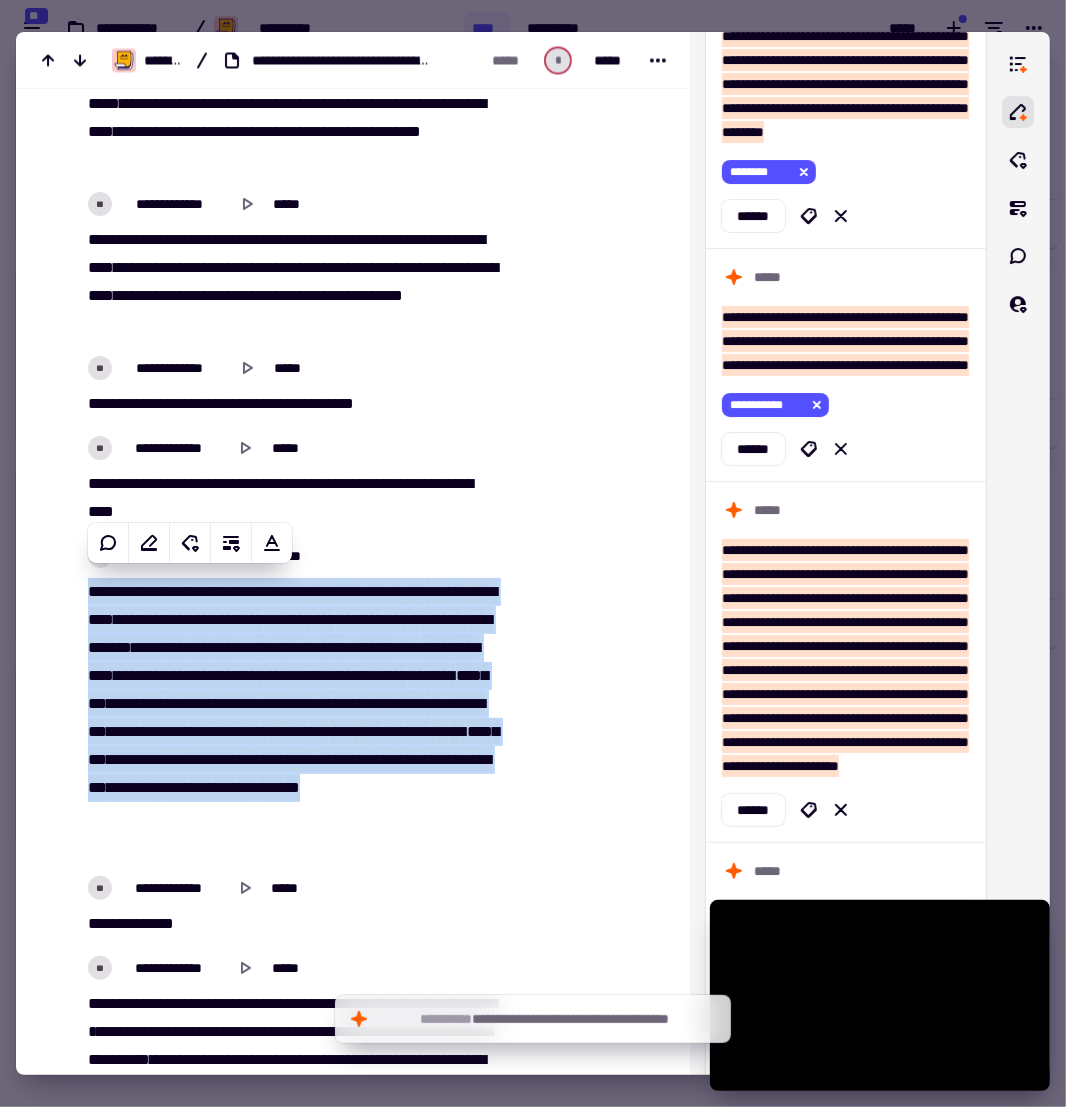 copy on "**********" 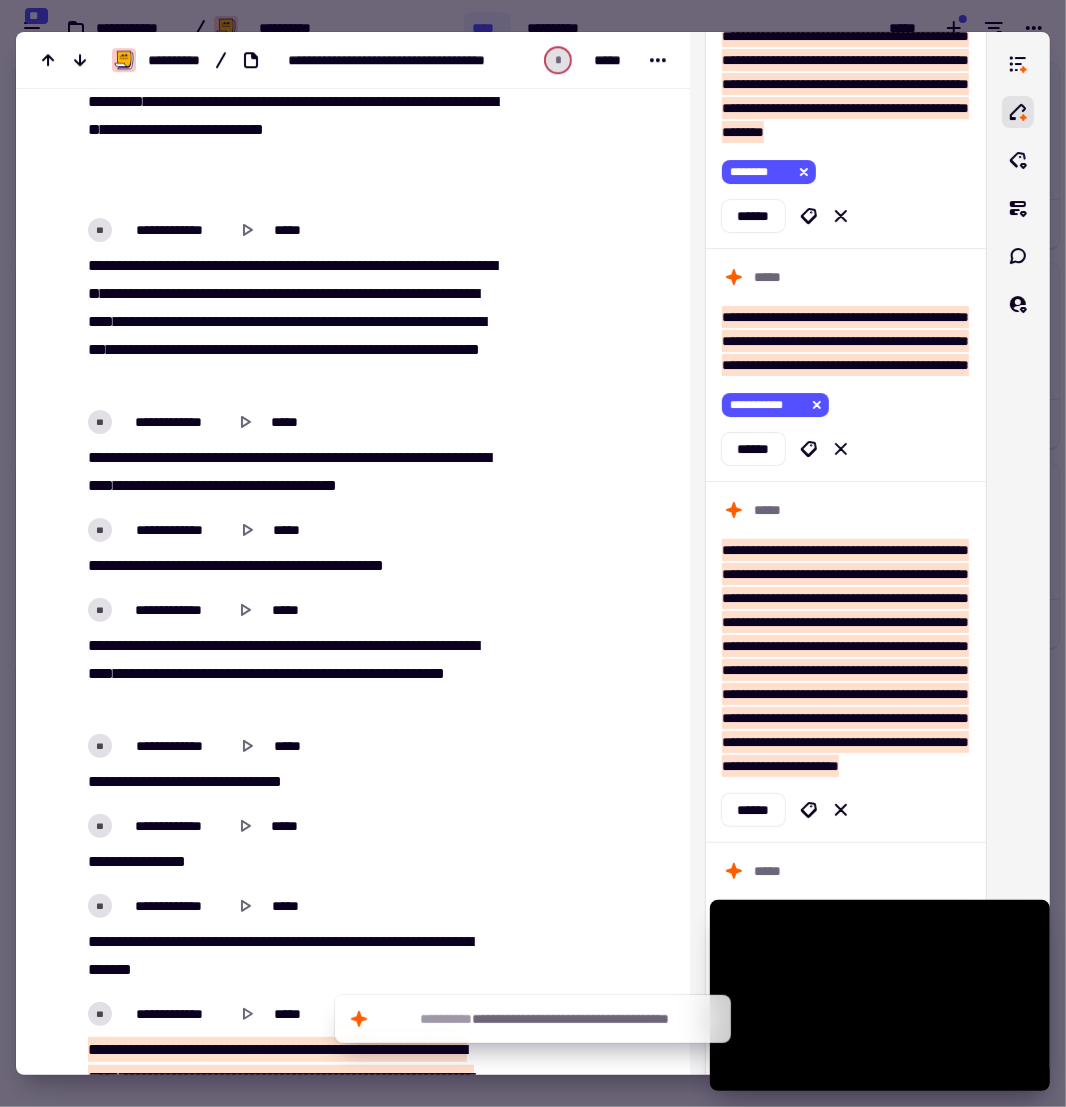 scroll, scrollTop: 20503, scrollLeft: 0, axis: vertical 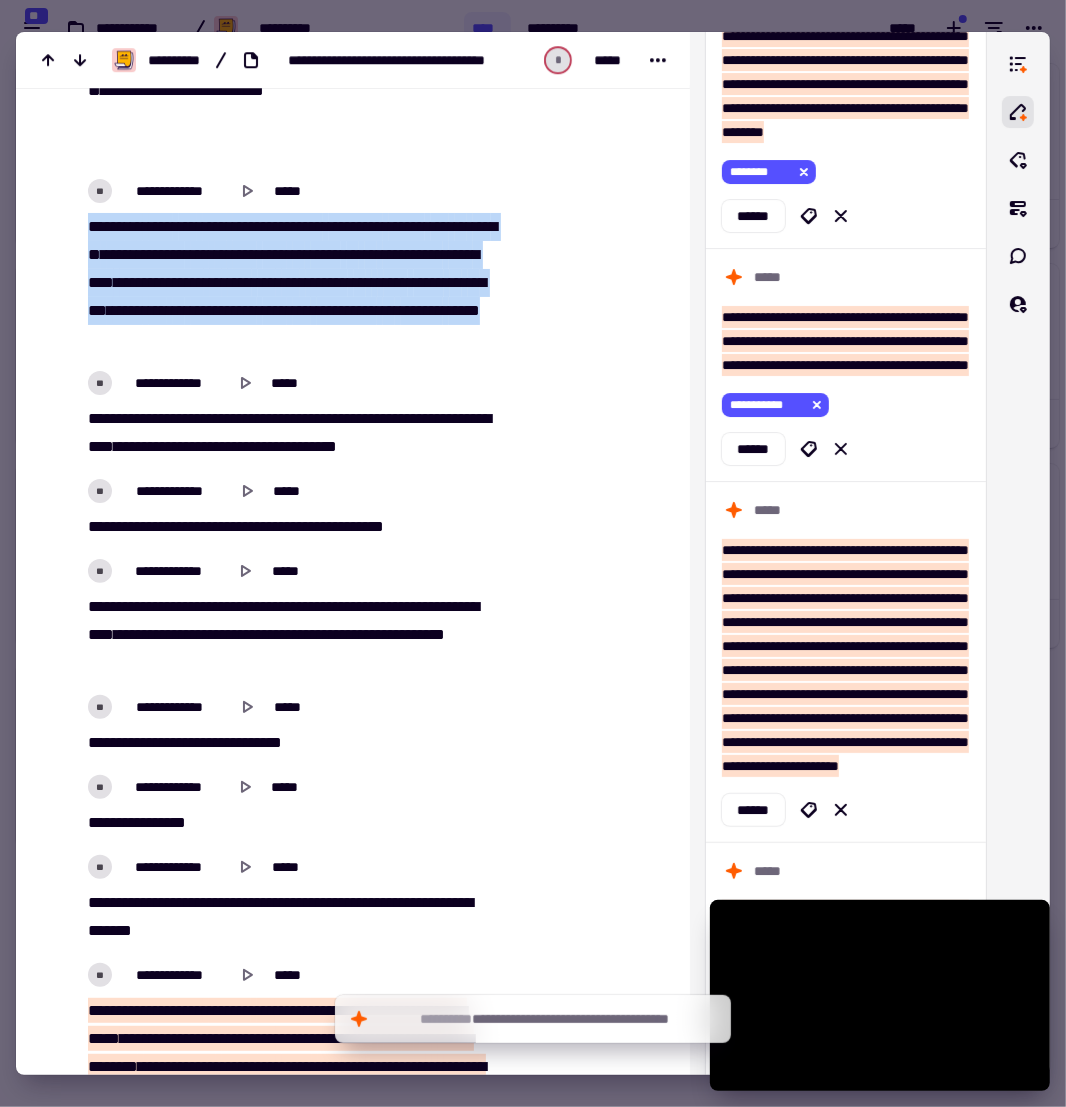 drag, startPoint x: 87, startPoint y: 217, endPoint x: 503, endPoint y: 330, distance: 431.07425 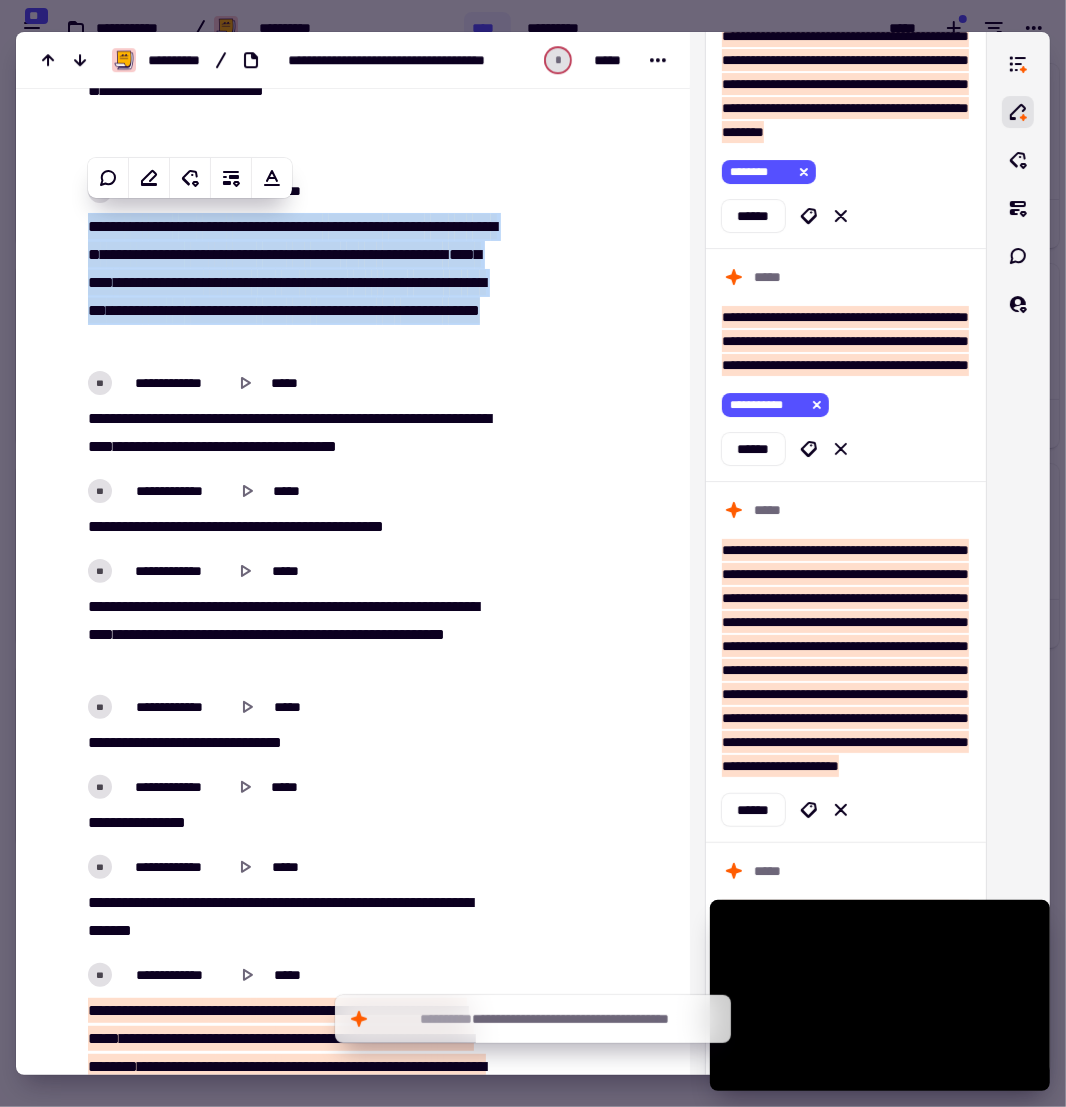 copy on "**********" 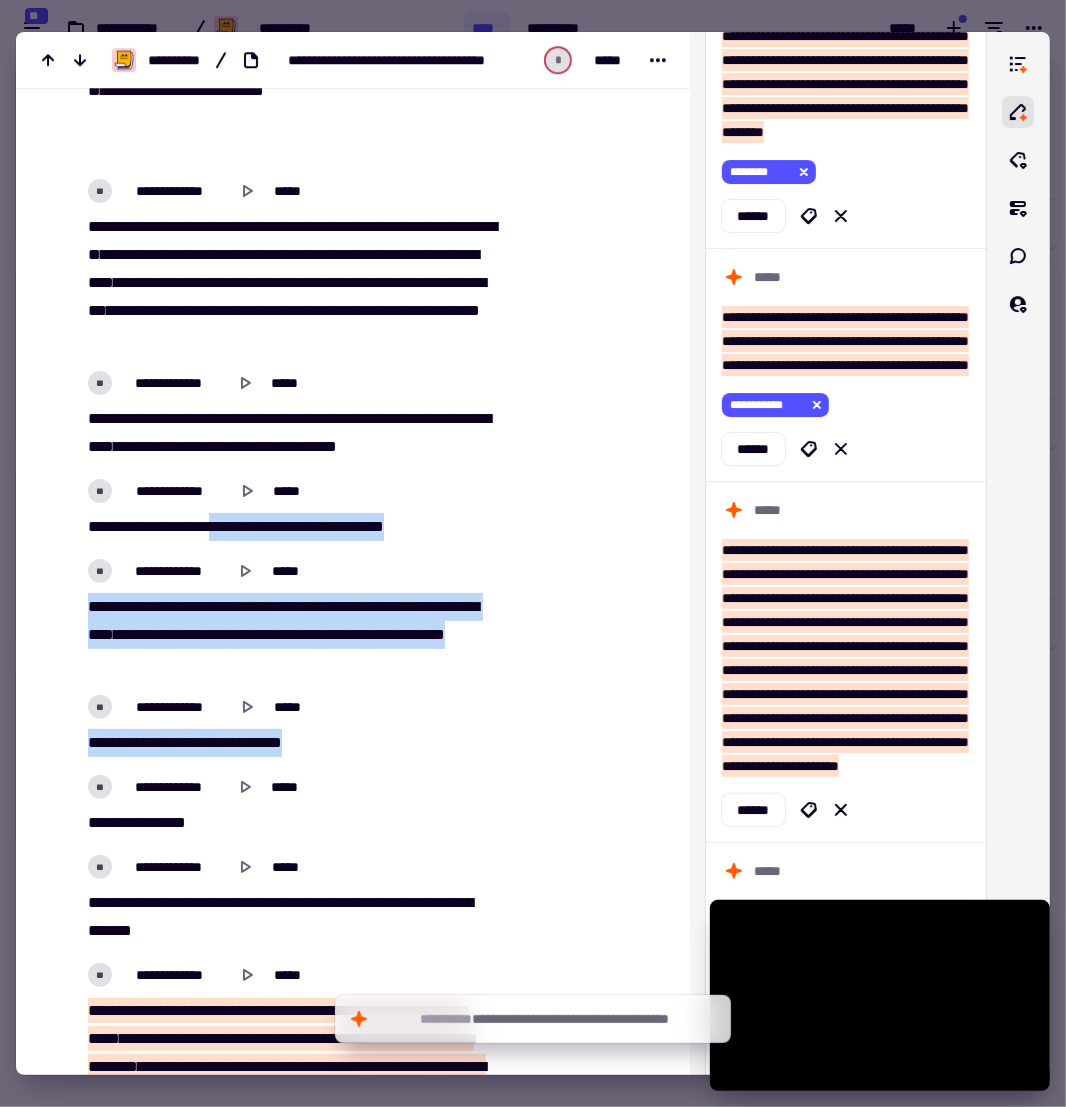 drag, startPoint x: 225, startPoint y: 516, endPoint x: 309, endPoint y: 725, distance: 225.24875 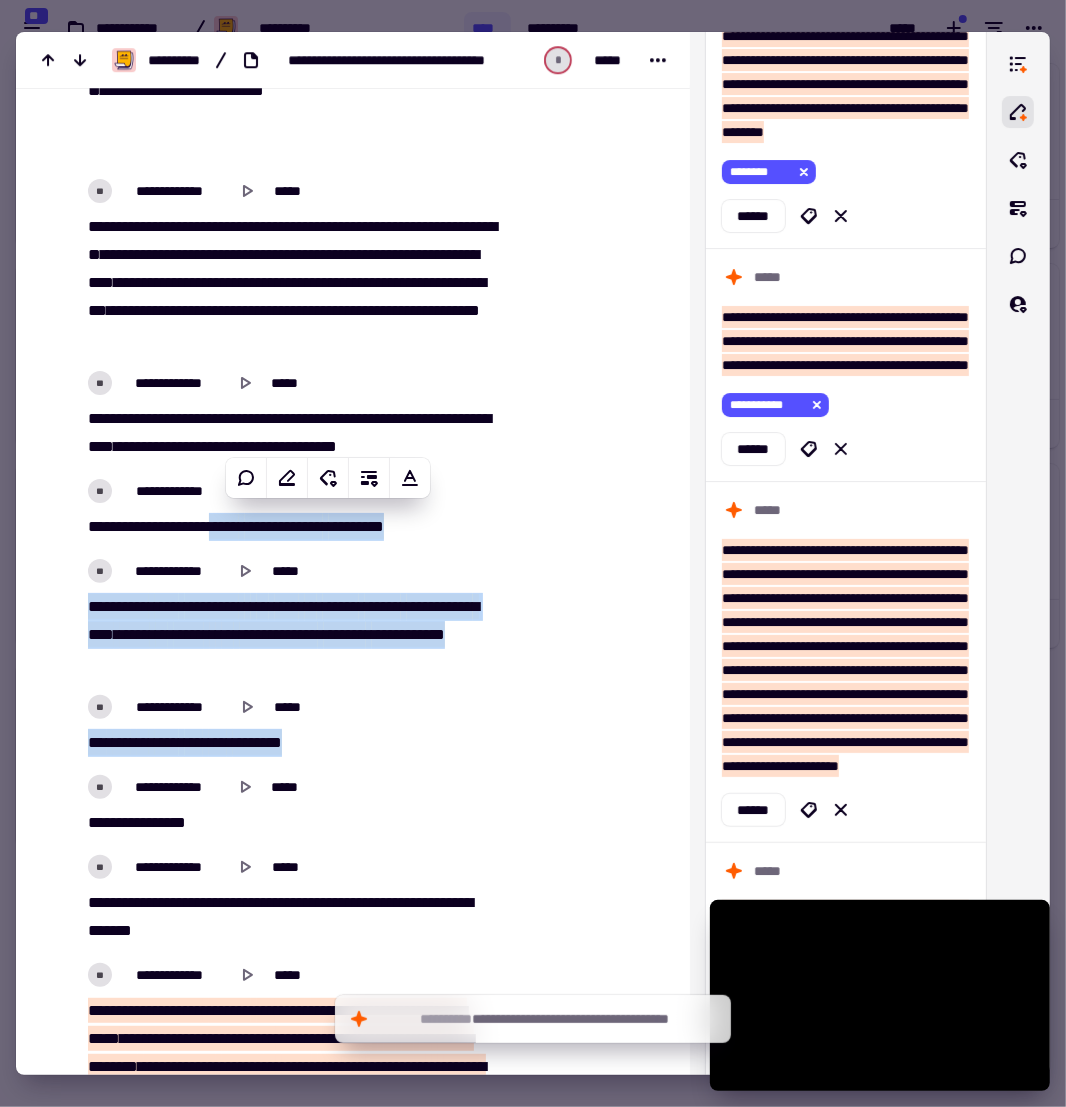 copy on "**********" 